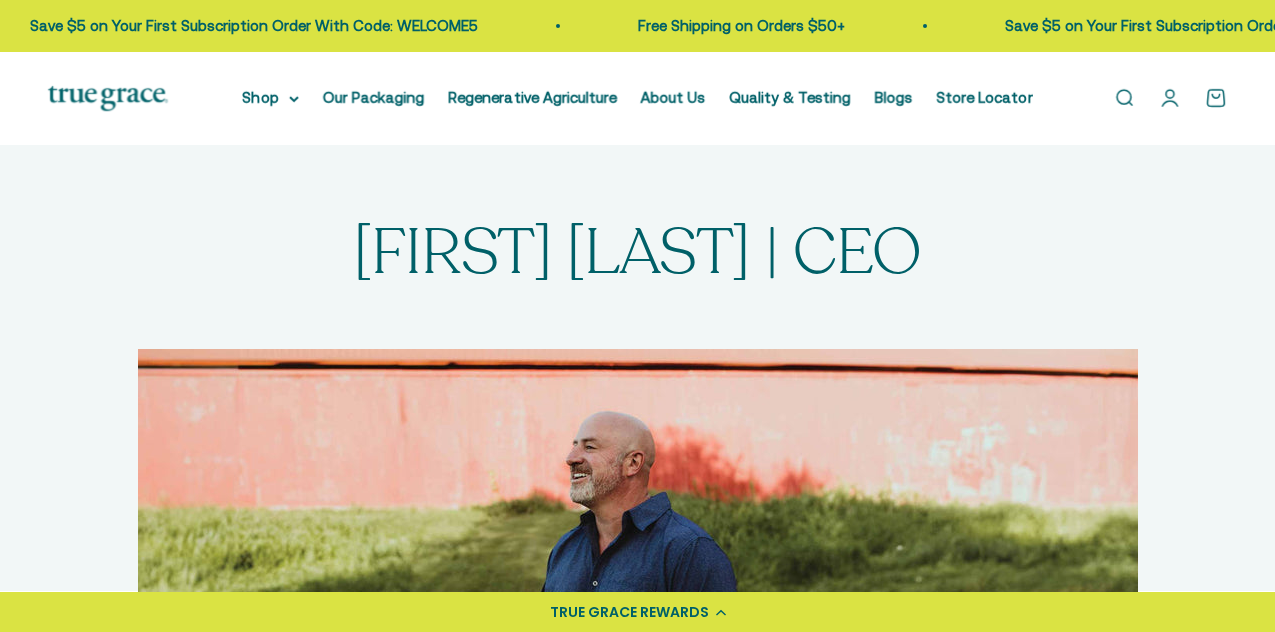 scroll, scrollTop: 32, scrollLeft: 0, axis: vertical 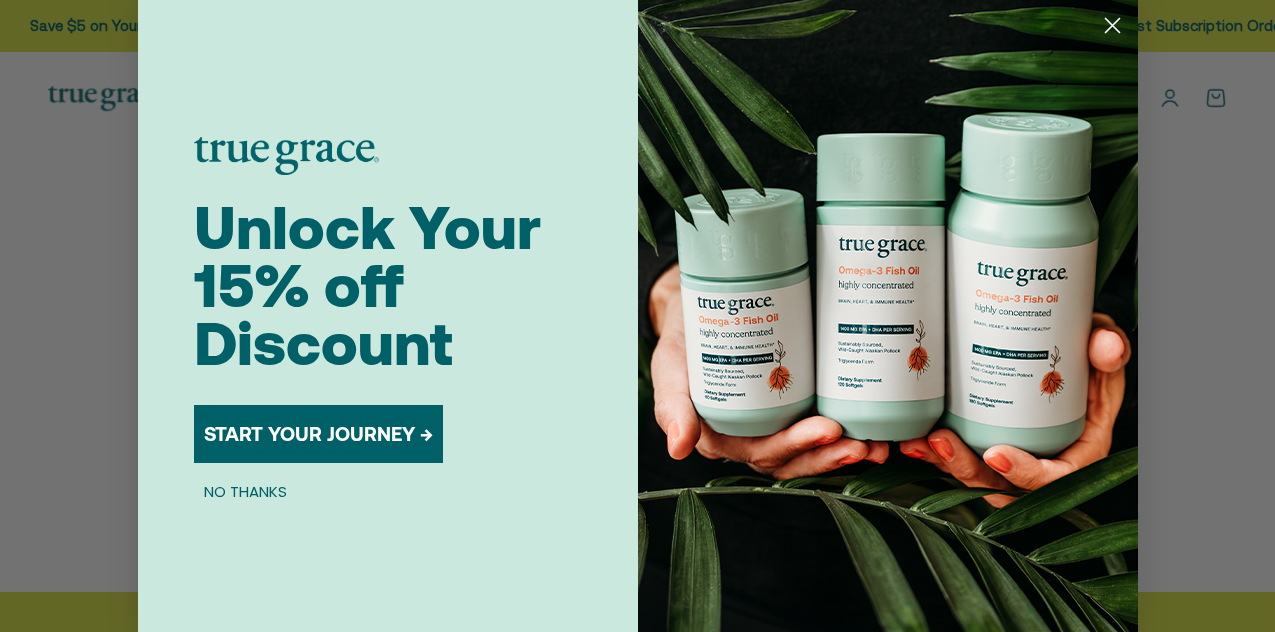 click 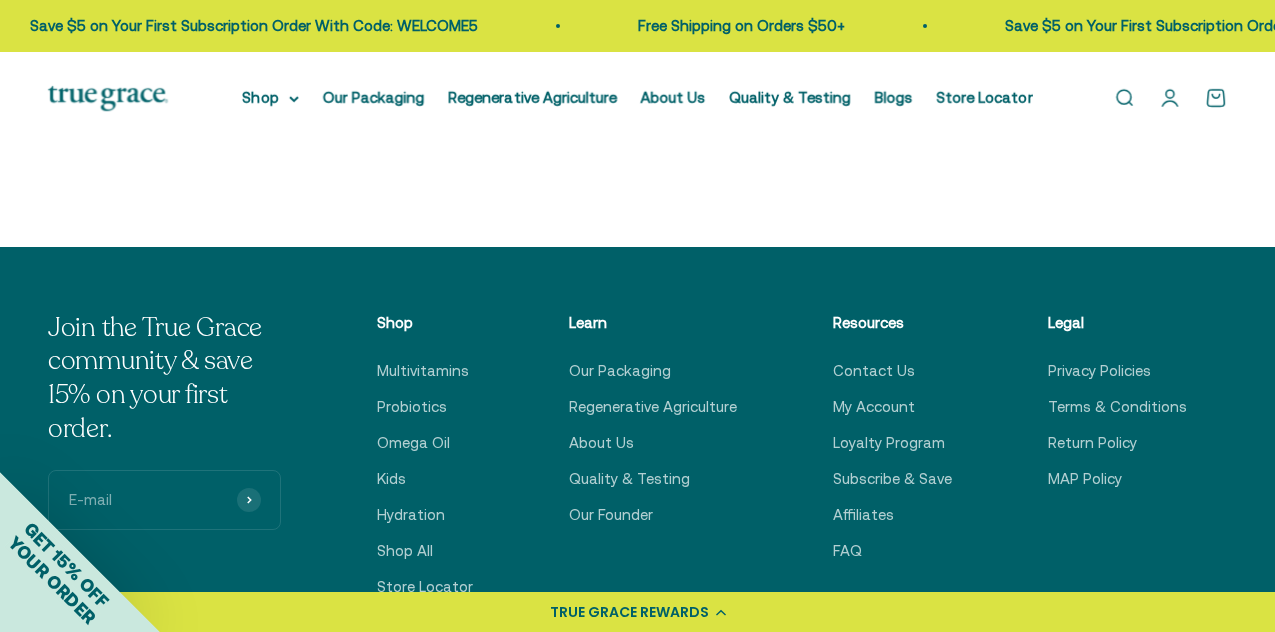 scroll, scrollTop: 1244, scrollLeft: 0, axis: vertical 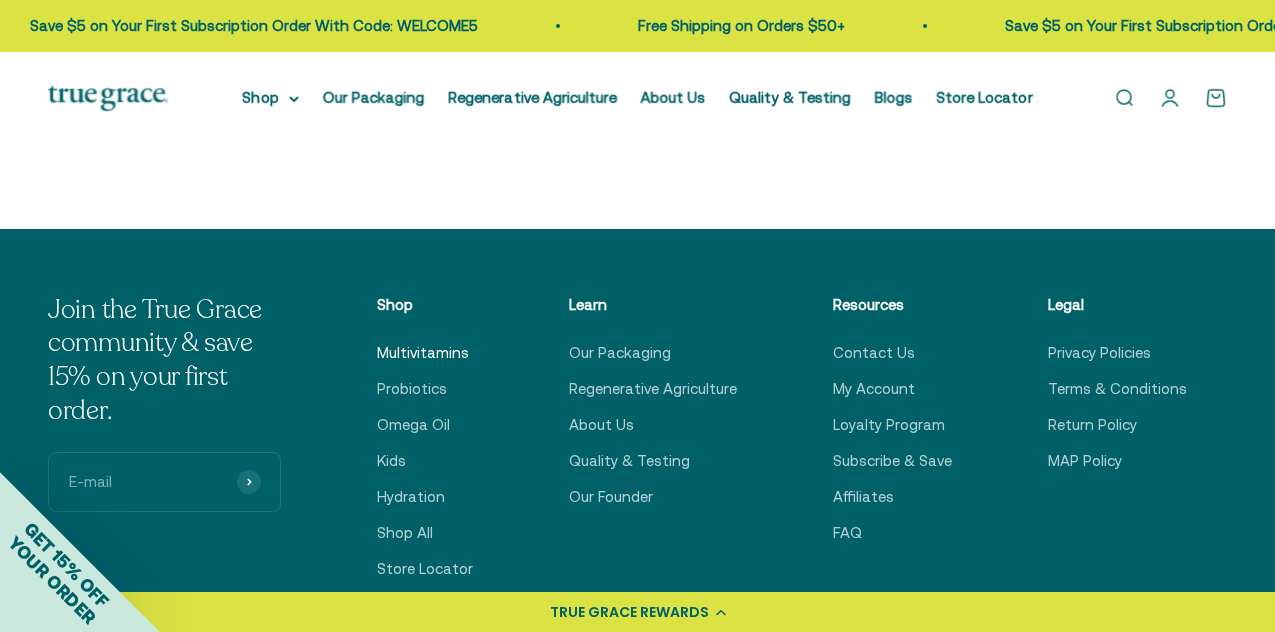 click on "Multivitamins" at bounding box center (423, 353) 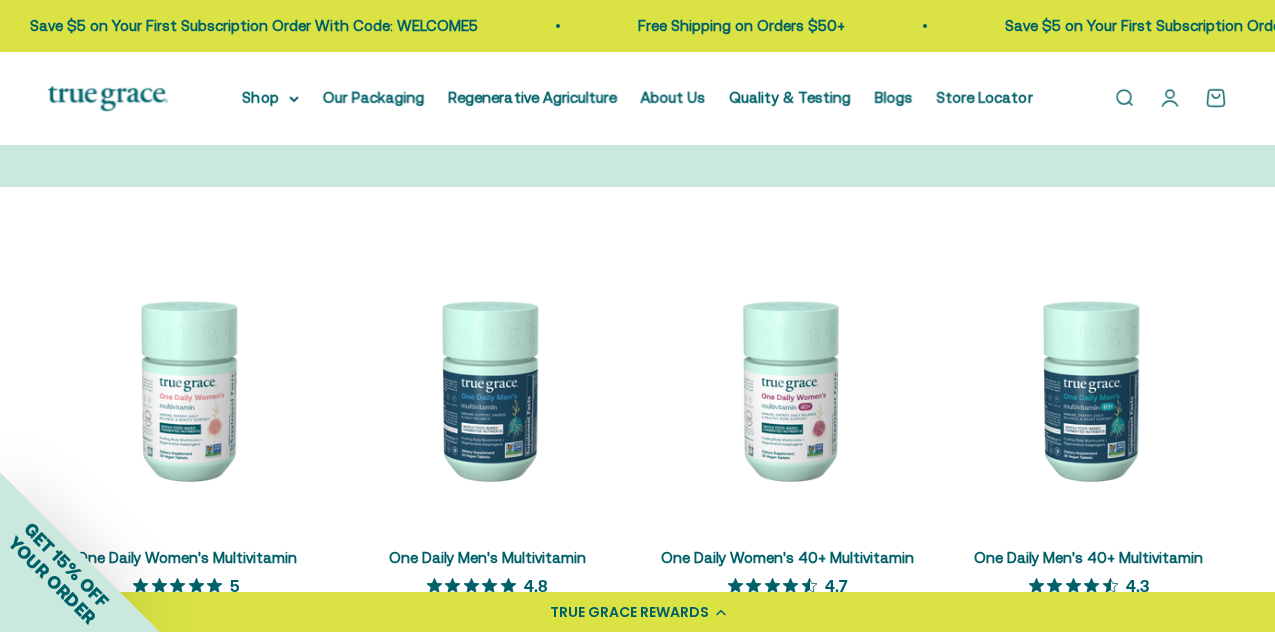 scroll, scrollTop: 362, scrollLeft: 0, axis: vertical 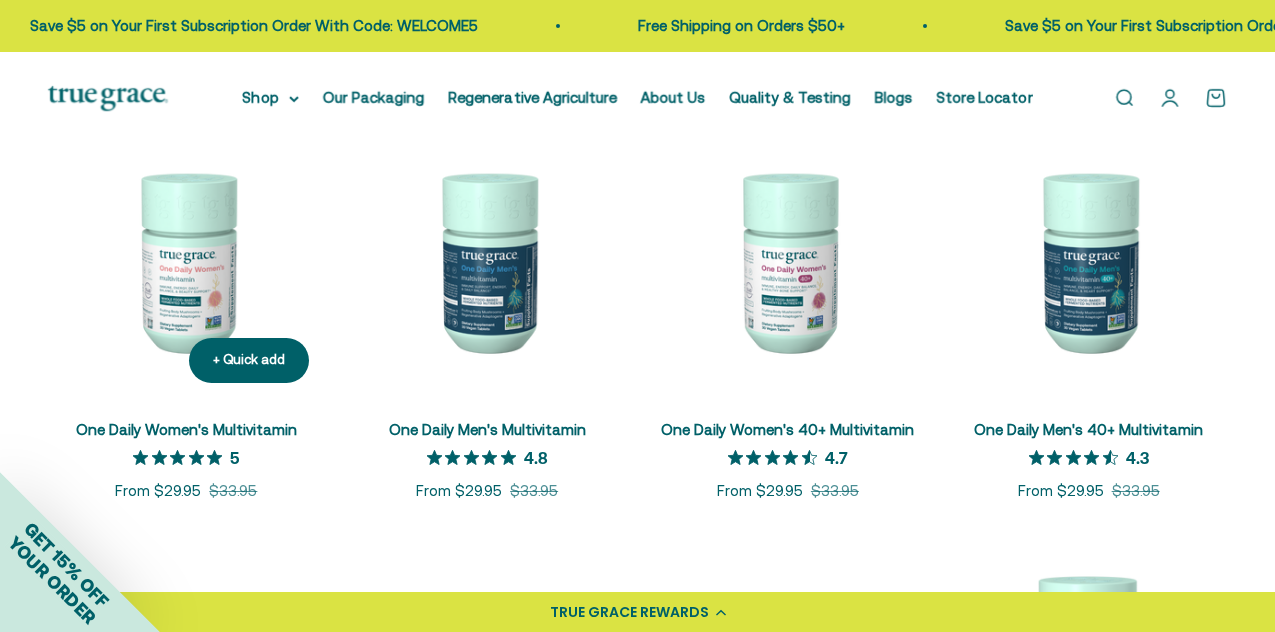 click at bounding box center (186, 261) 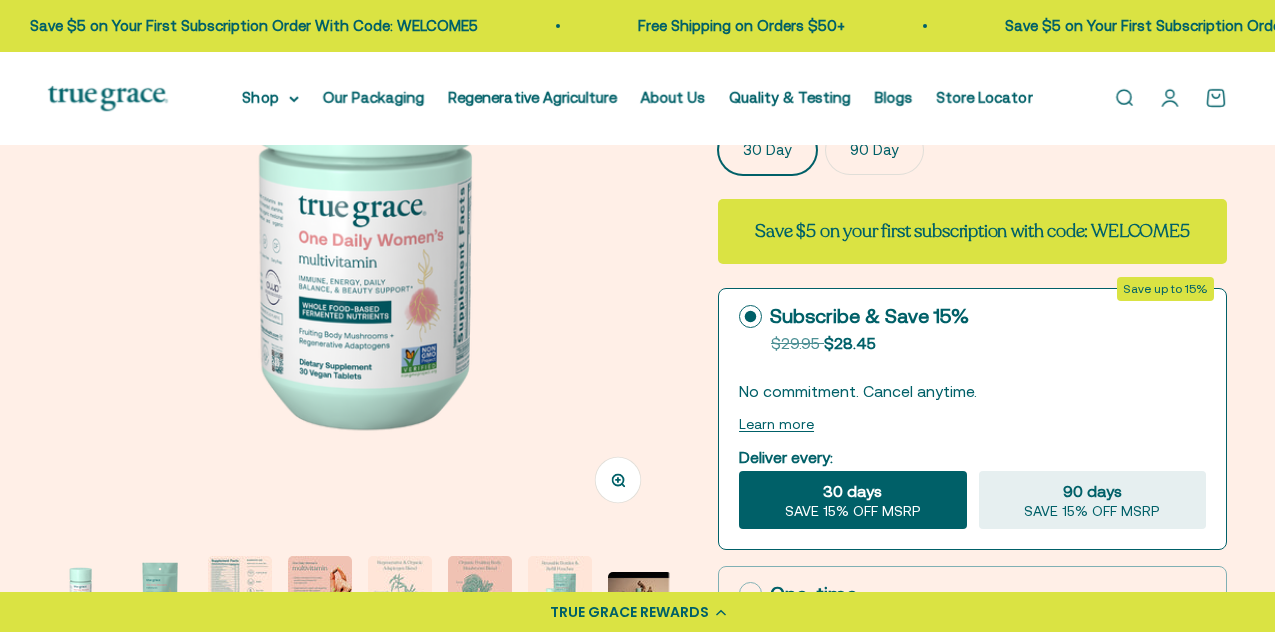 scroll, scrollTop: 329, scrollLeft: 0, axis: vertical 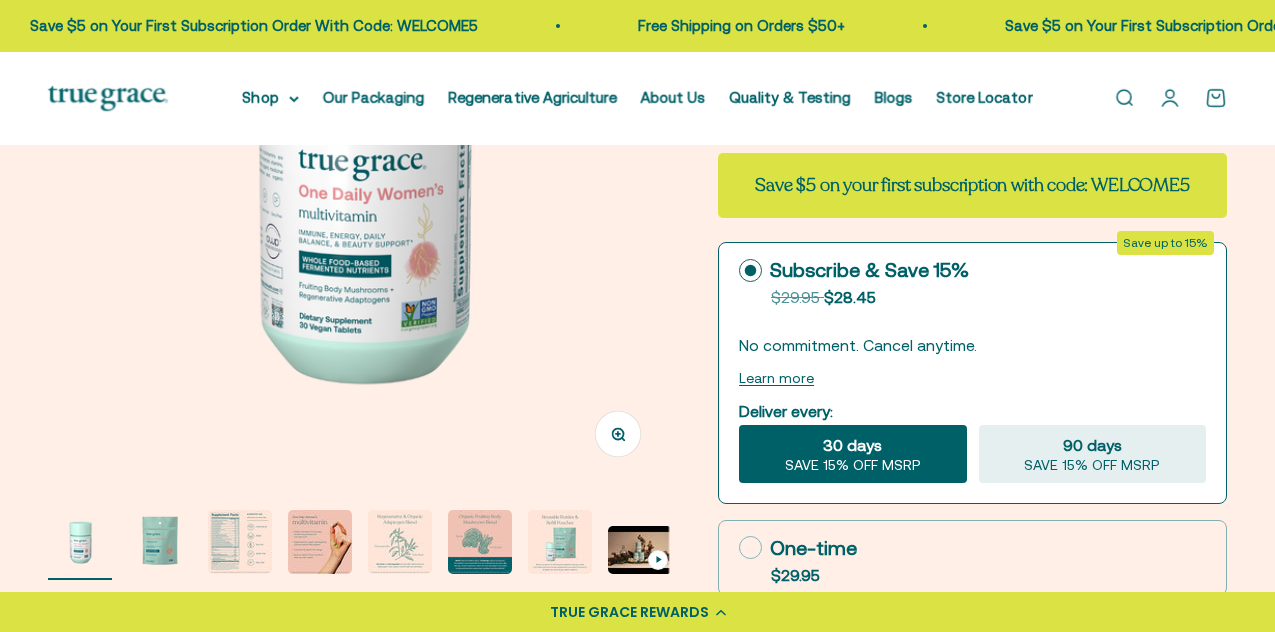 click at bounding box center [240, 542] 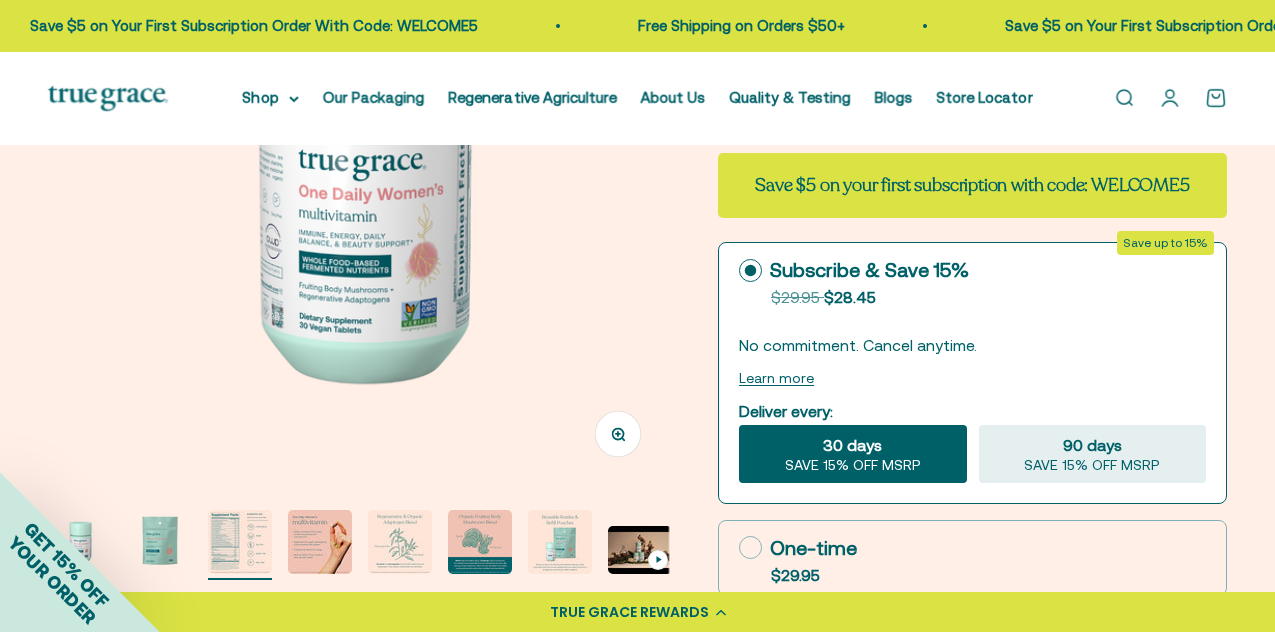 scroll, scrollTop: 0, scrollLeft: 0, axis: both 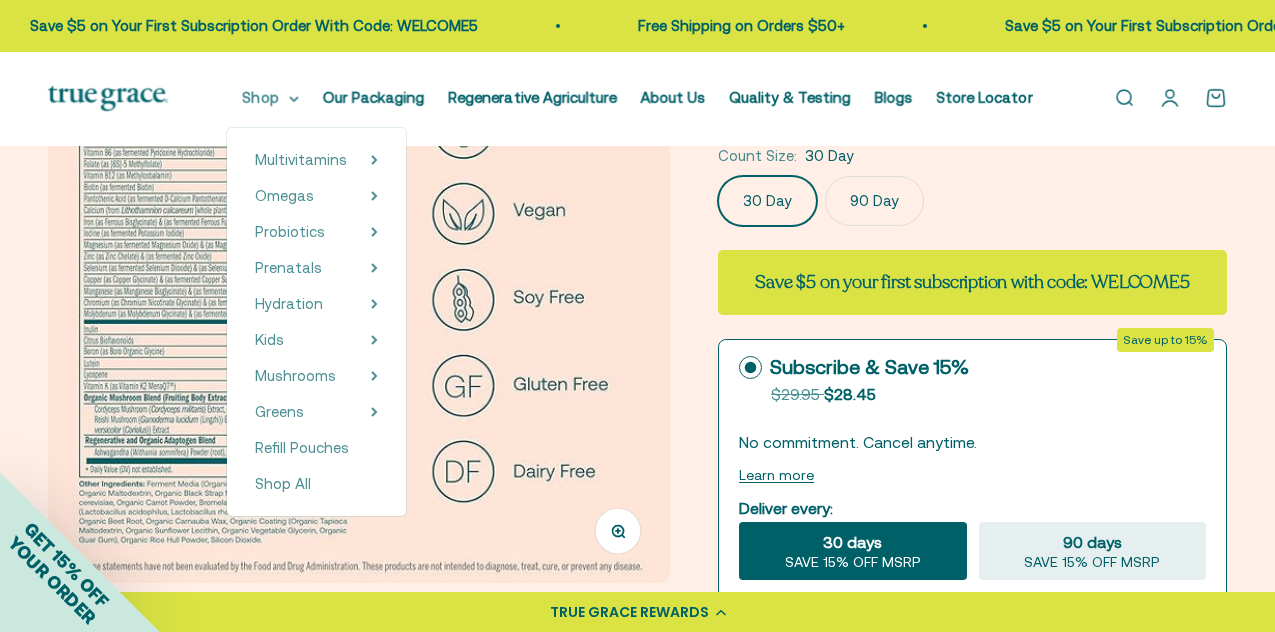 click on "Shop" at bounding box center [271, 98] 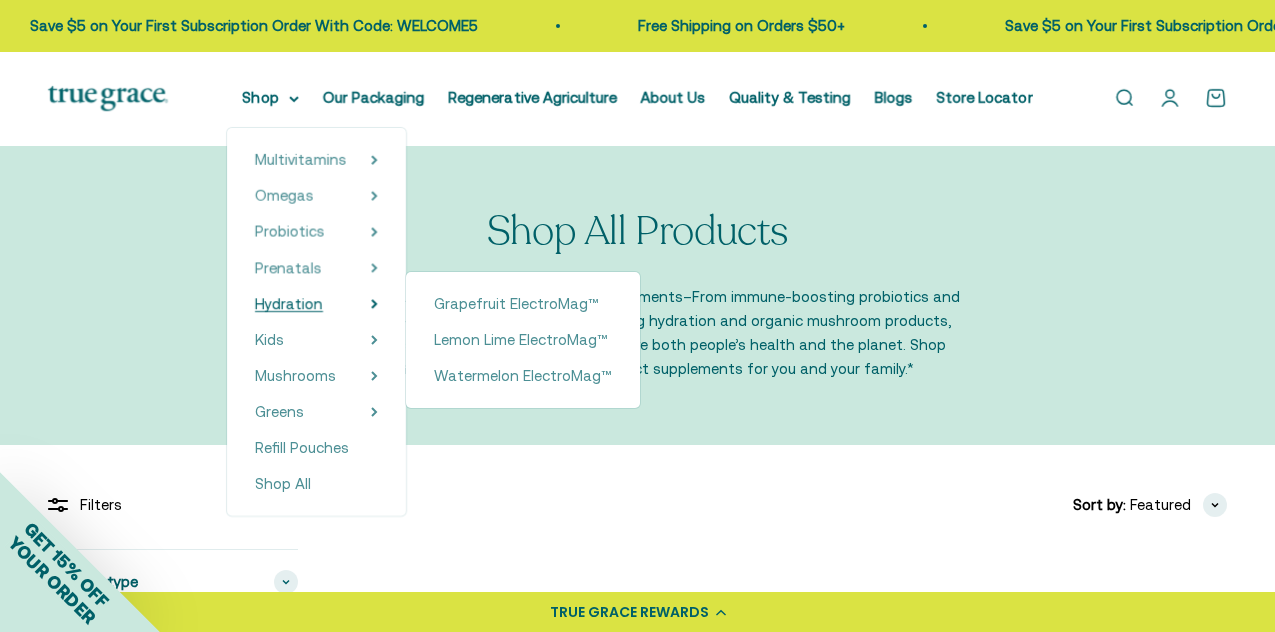 scroll, scrollTop: 0, scrollLeft: 0, axis: both 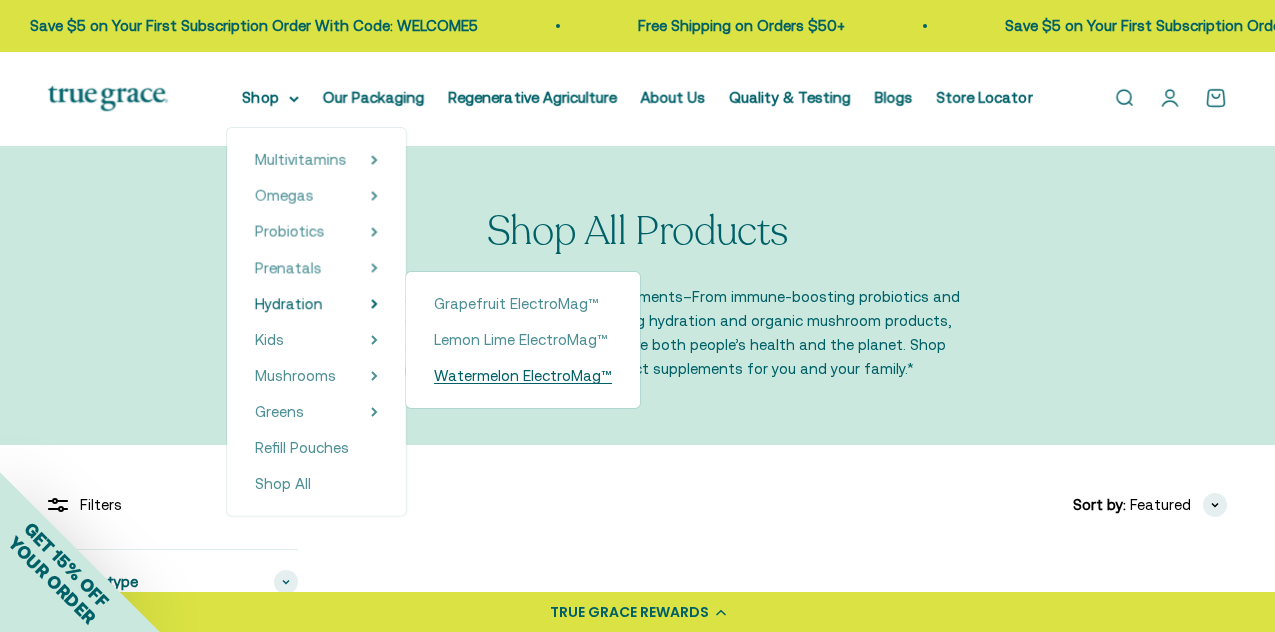 click on "Watermelon ElectroMag™" at bounding box center (523, 375) 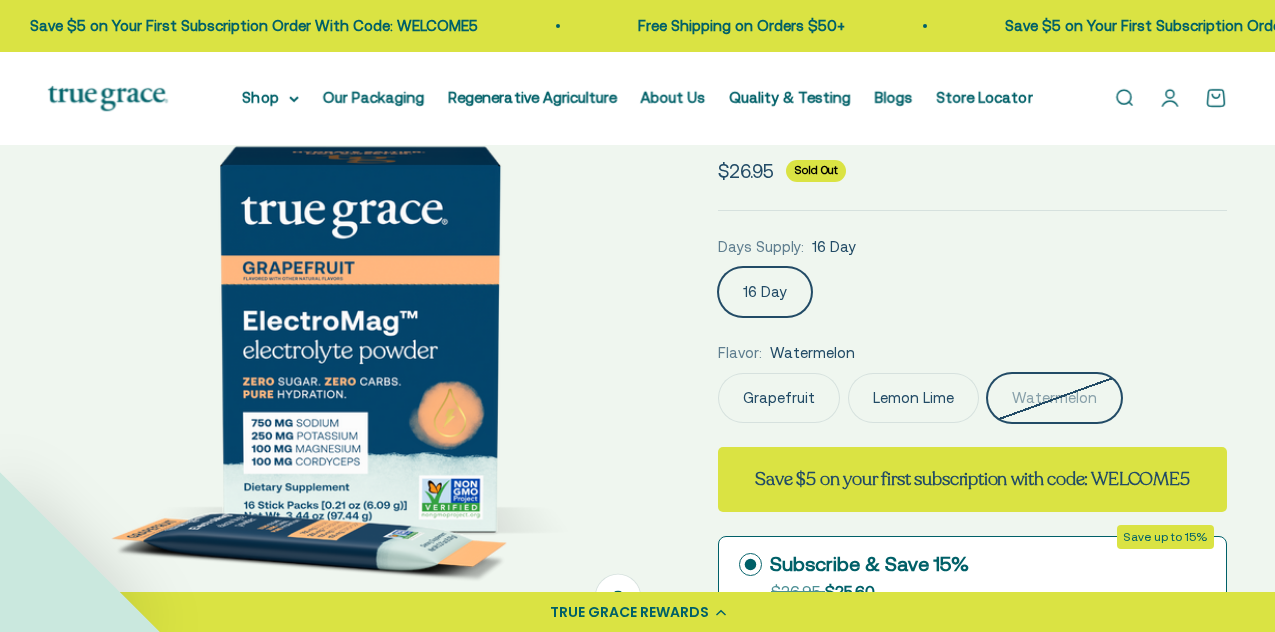 scroll, scrollTop: 0, scrollLeft: 0, axis: both 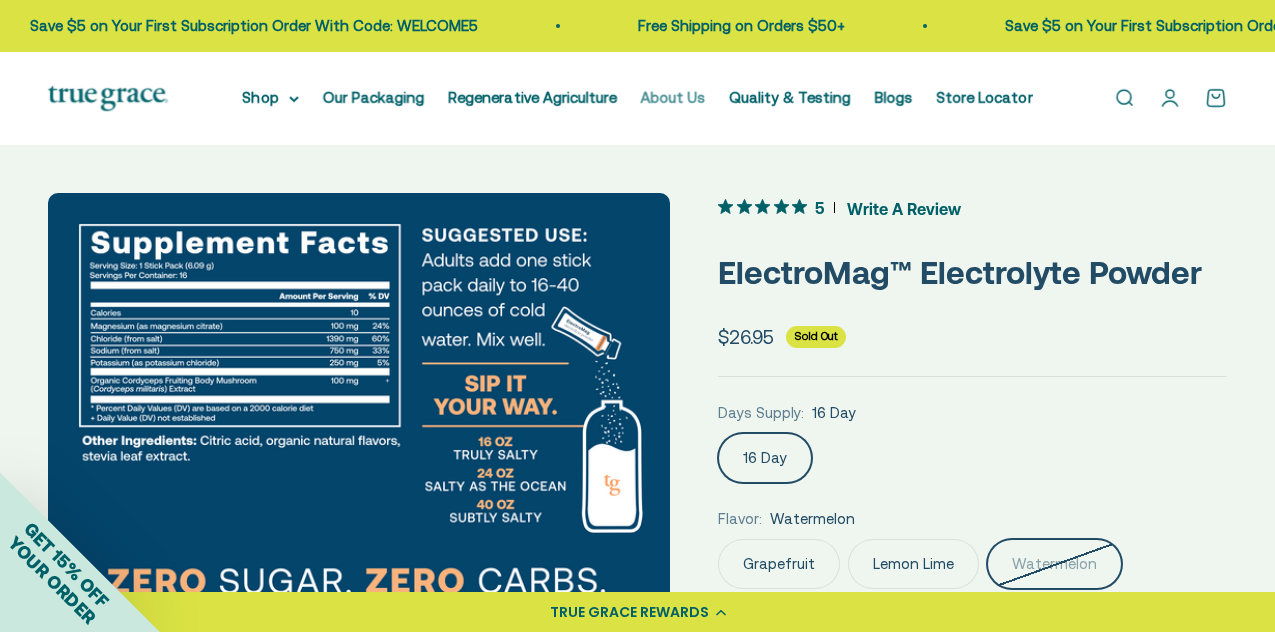 click on "About Us" at bounding box center (673, 97) 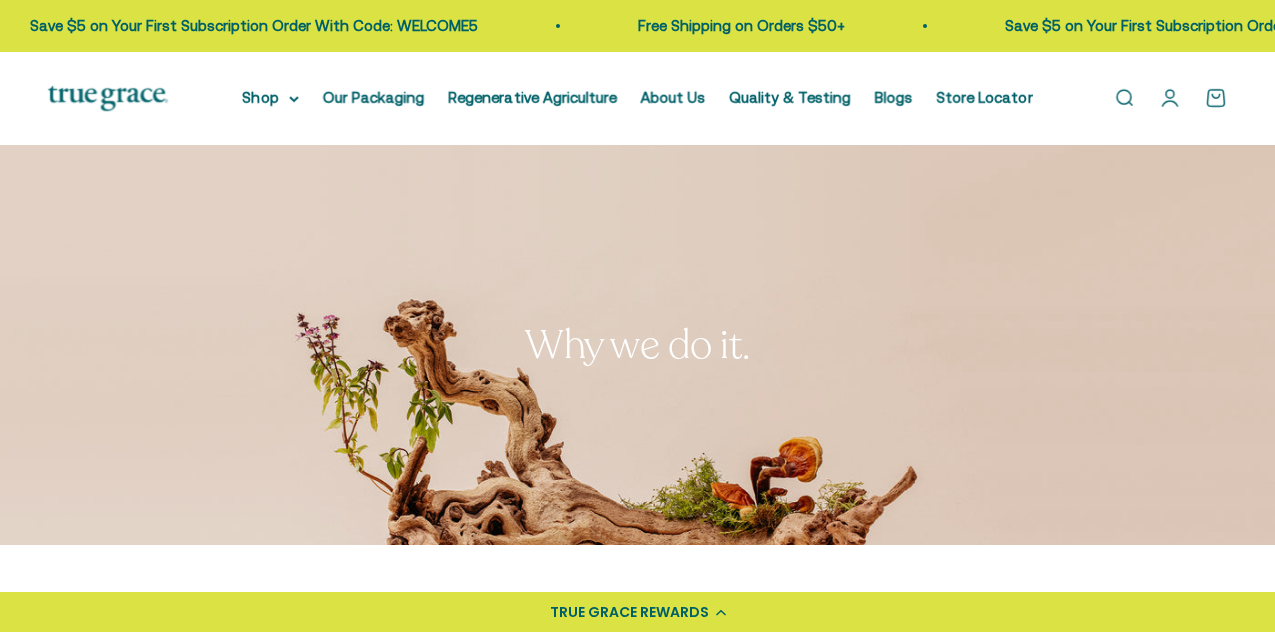 scroll, scrollTop: 0, scrollLeft: 0, axis: both 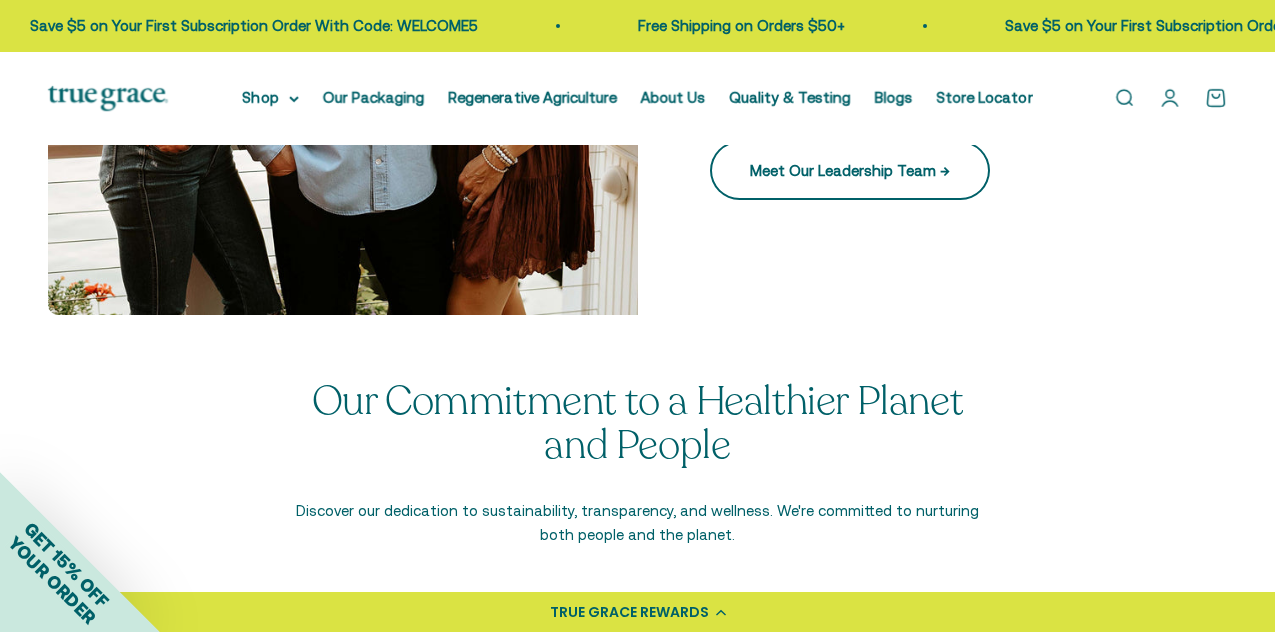click on "Meet Our Leadership Team →" at bounding box center (850, 170) 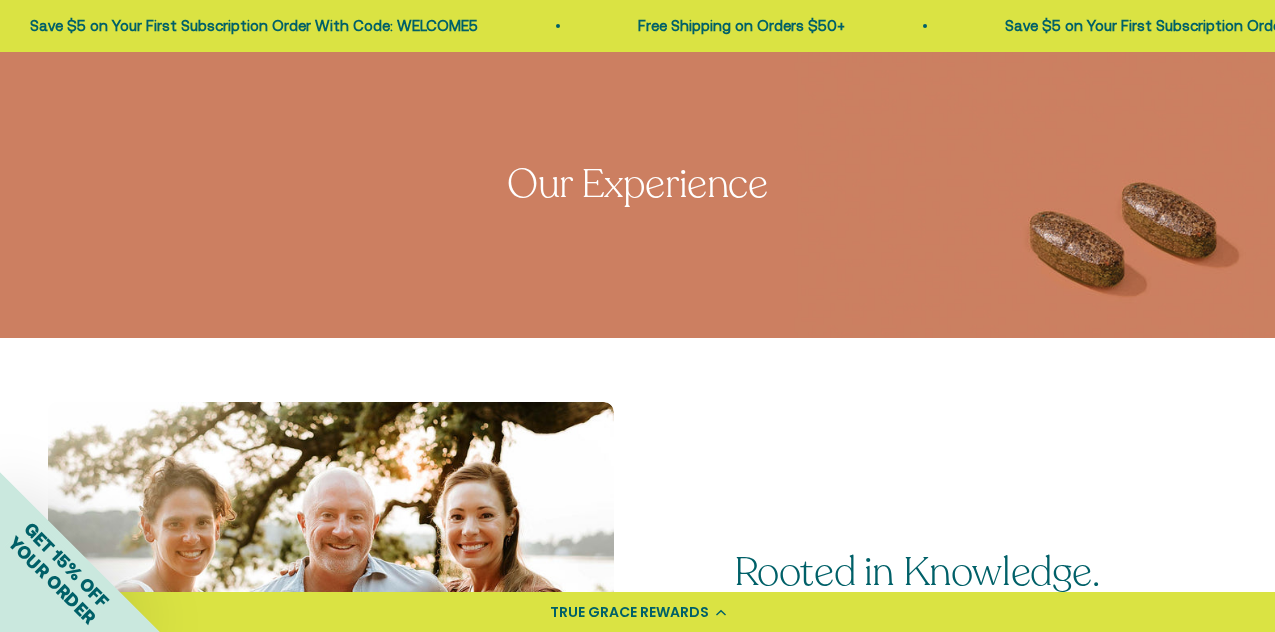 scroll, scrollTop: 0, scrollLeft: 0, axis: both 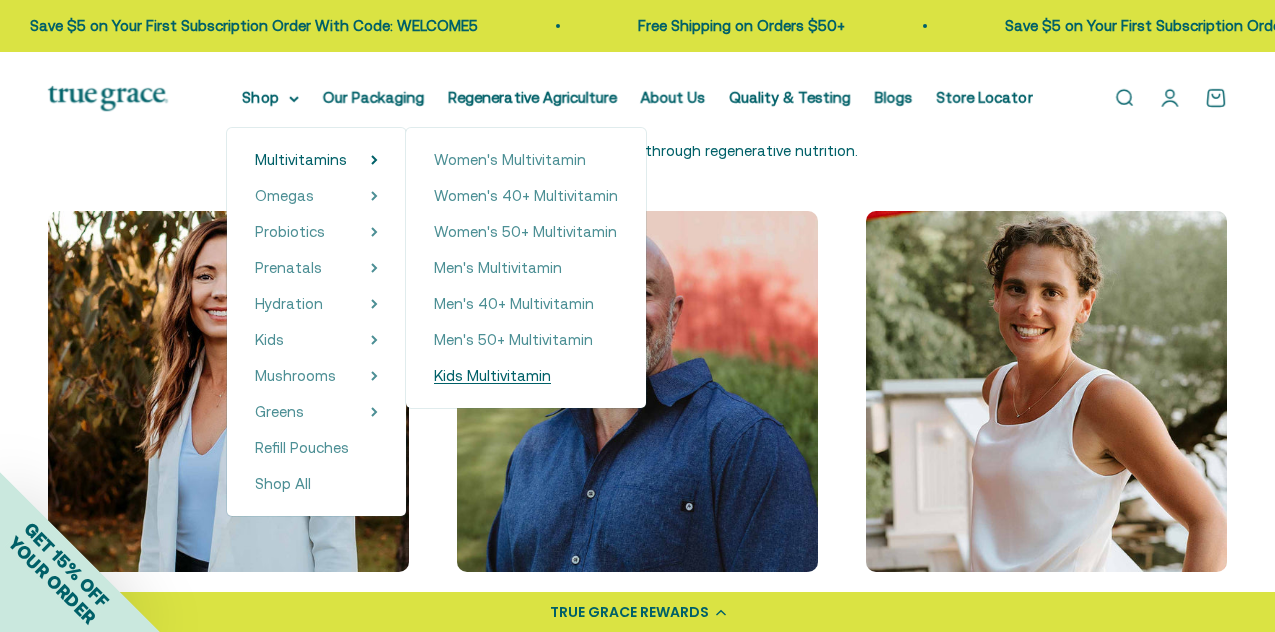 click on "Kids Multivitamin" at bounding box center (492, 375) 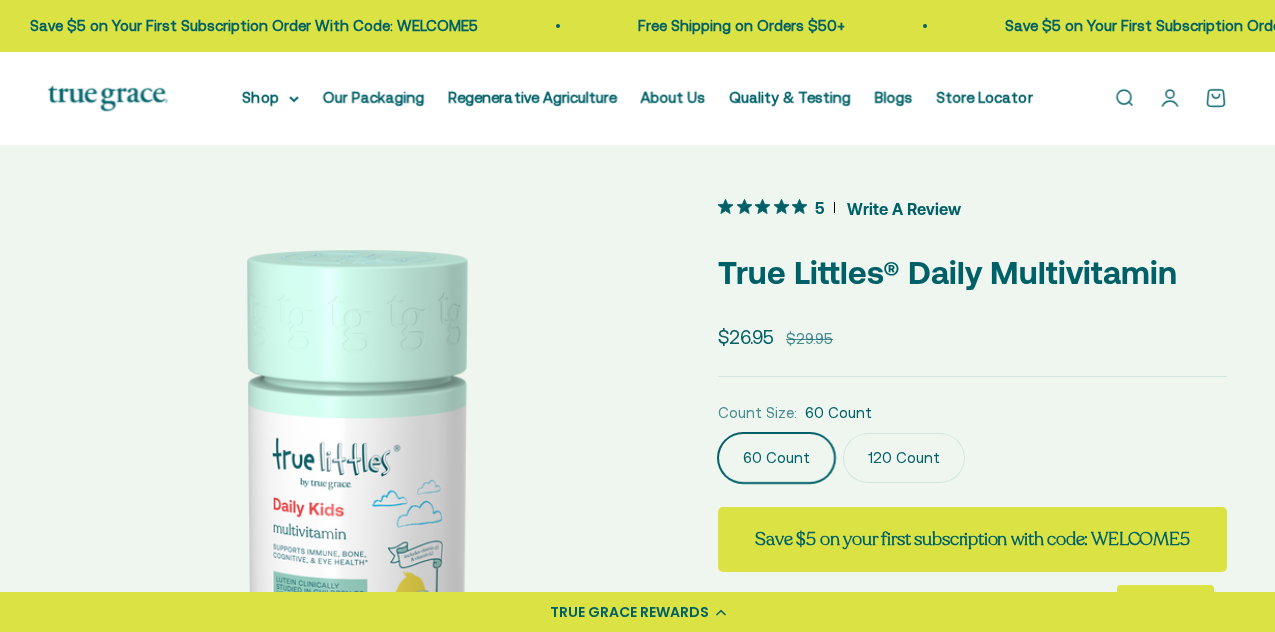 scroll, scrollTop: 371, scrollLeft: 0, axis: vertical 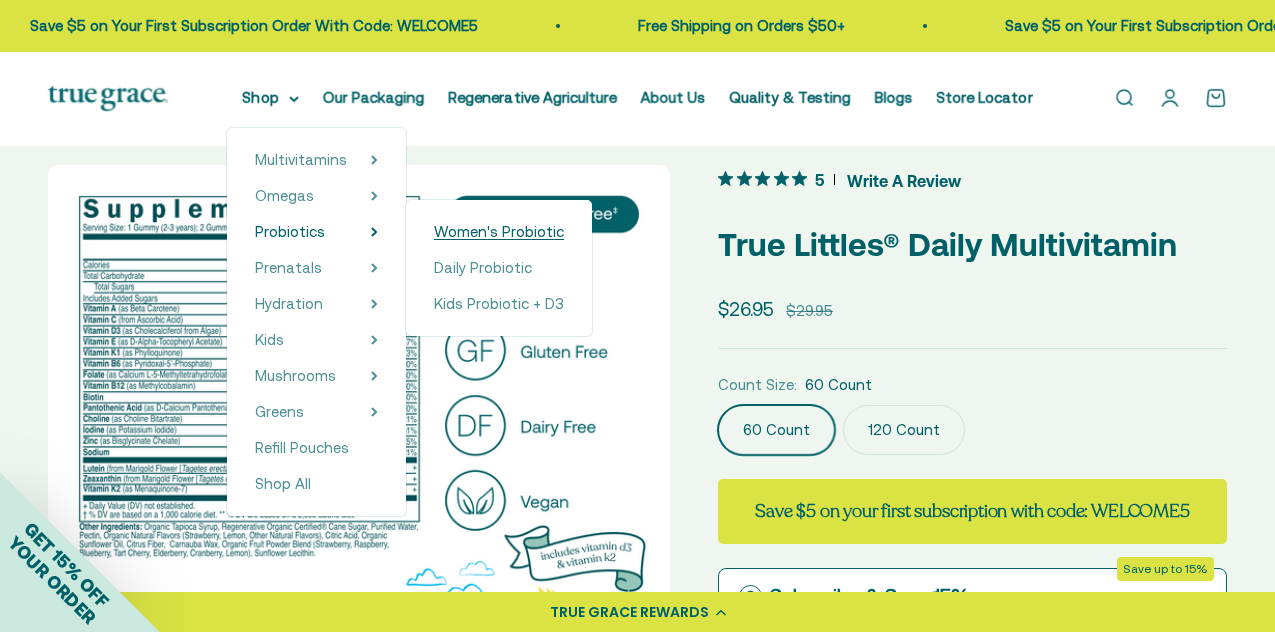 click on "Women's Probiotic" at bounding box center [499, 231] 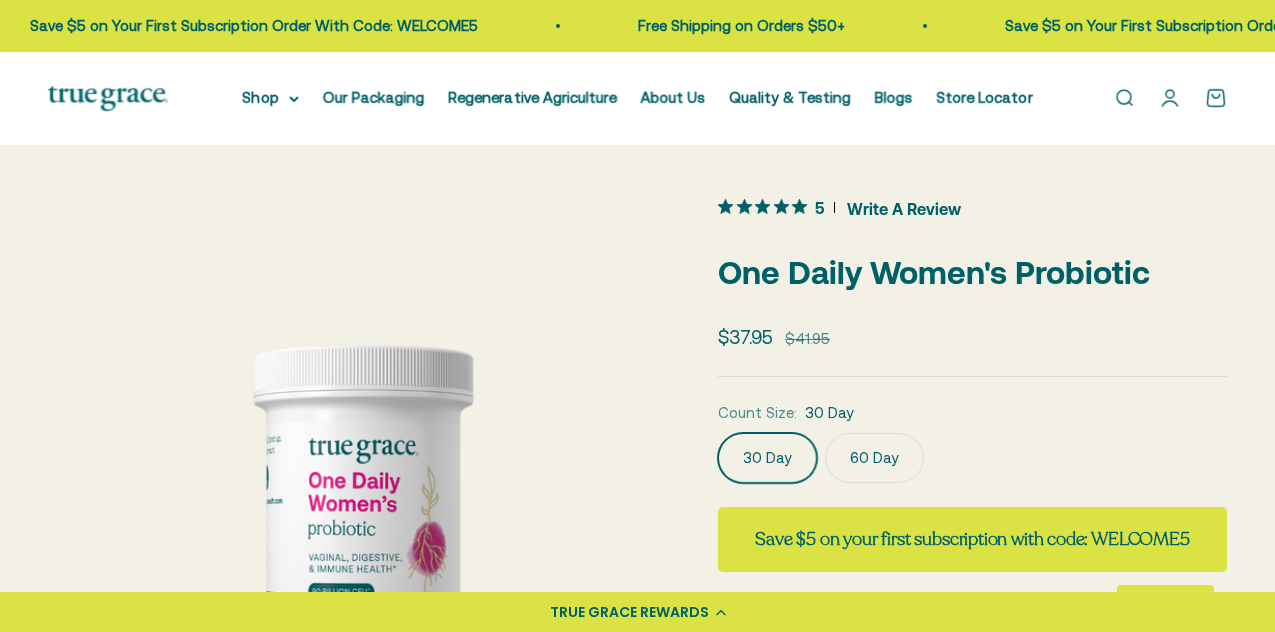 scroll, scrollTop: 0, scrollLeft: 0, axis: both 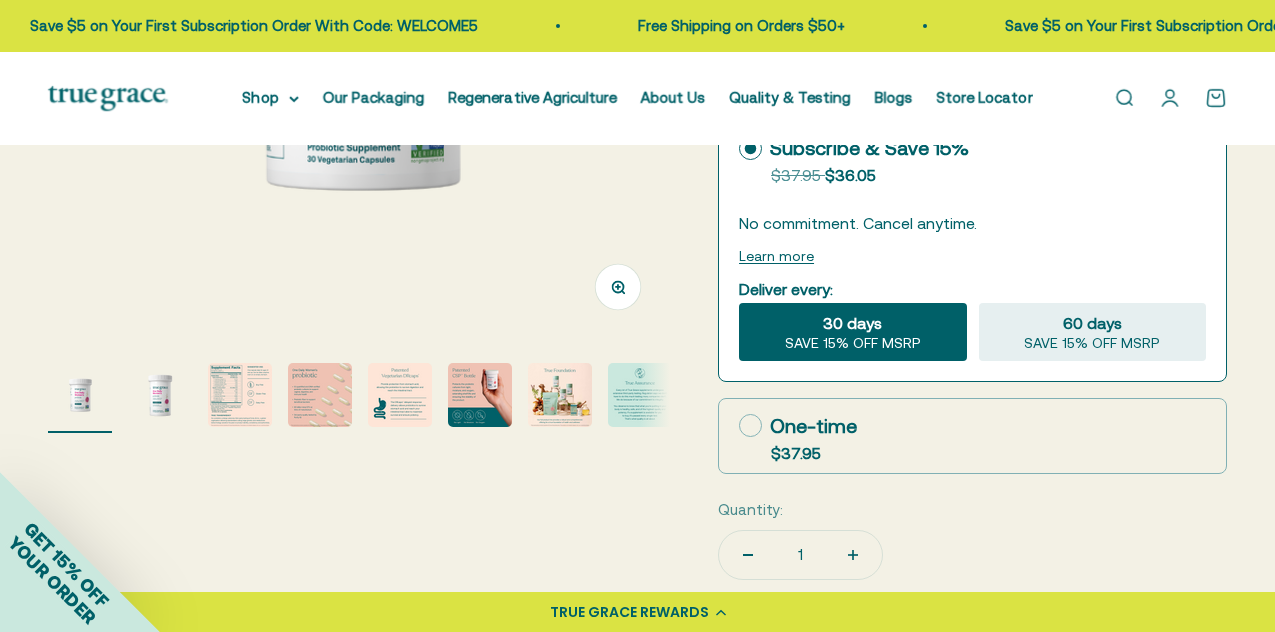 click at bounding box center (240, 395) 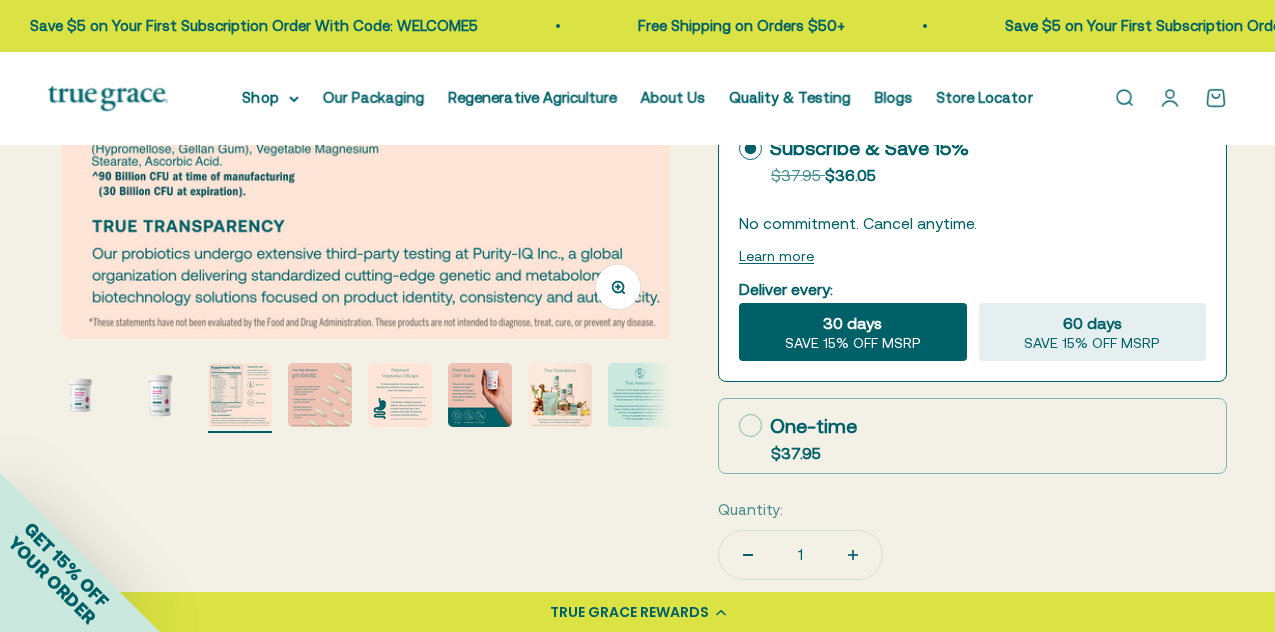 scroll, scrollTop: 0, scrollLeft: 1268, axis: horizontal 